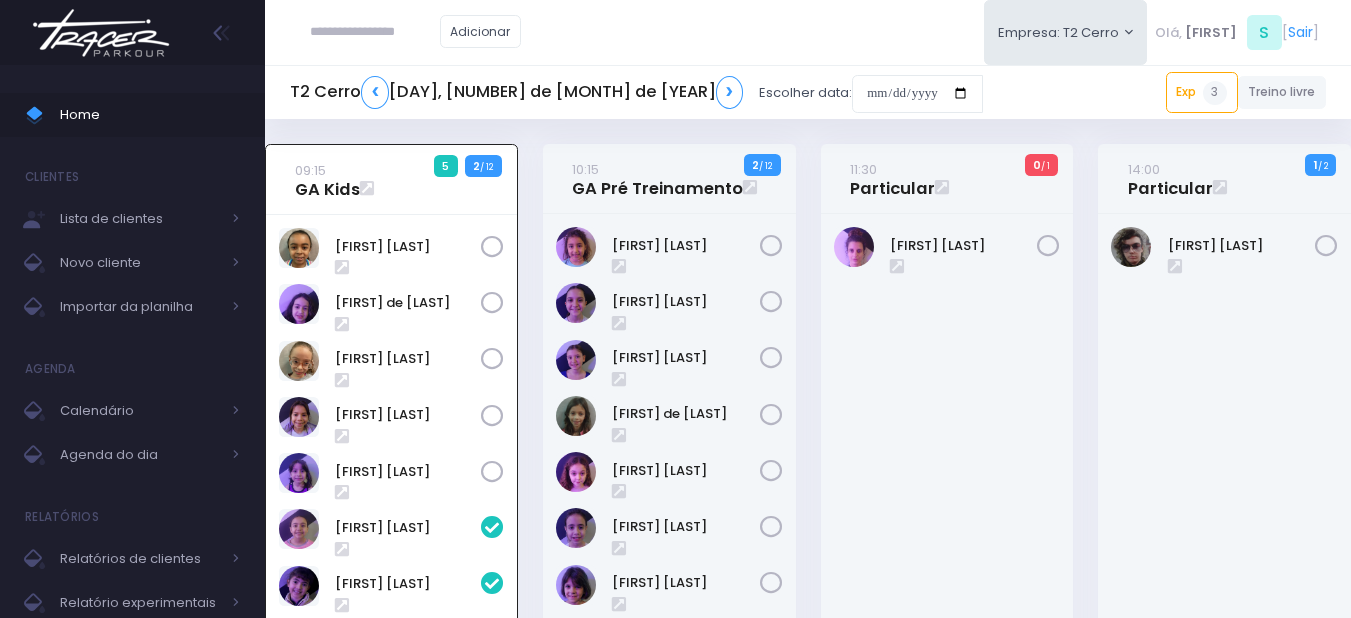 scroll, scrollTop: 144, scrollLeft: 0, axis: vertical 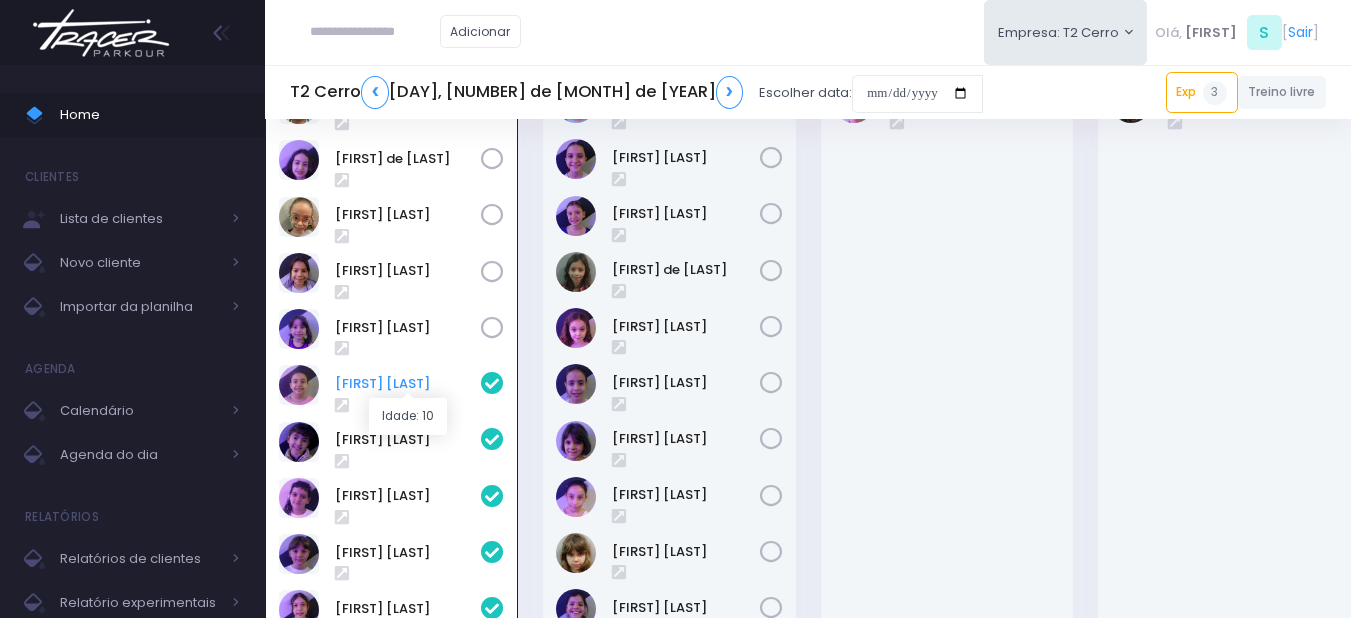 click on "[FIRST] [LAST]" at bounding box center [408, 384] 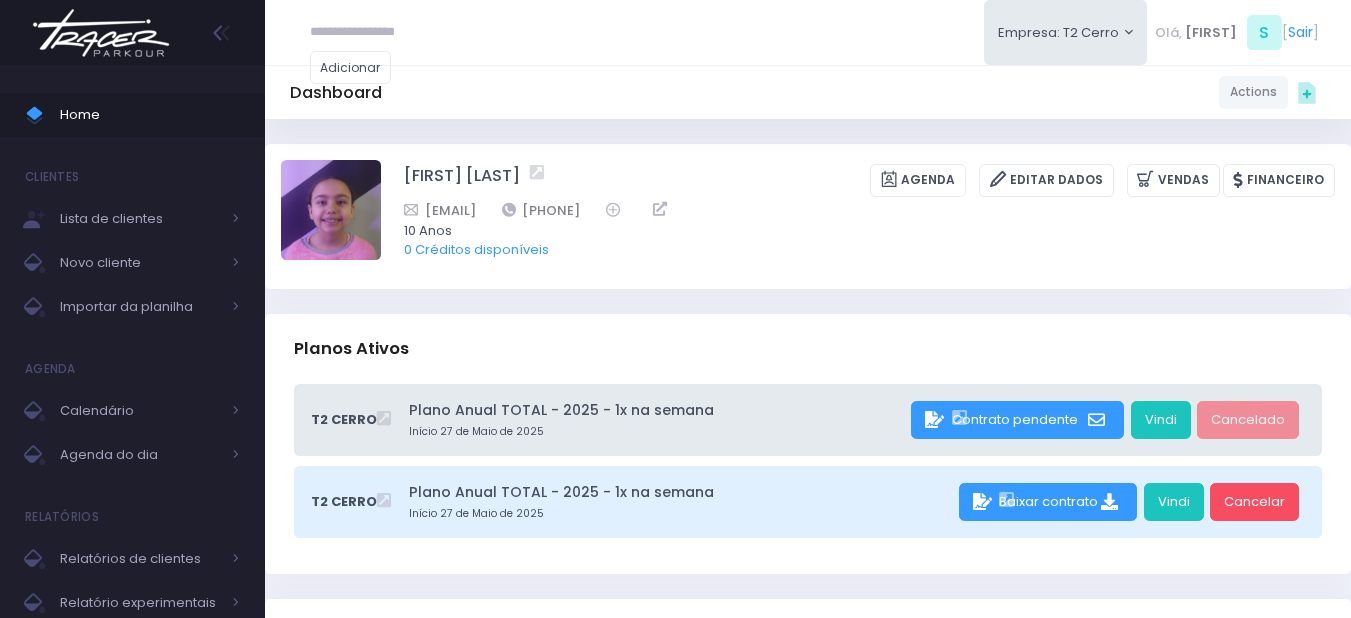 scroll, scrollTop: 0, scrollLeft: 0, axis: both 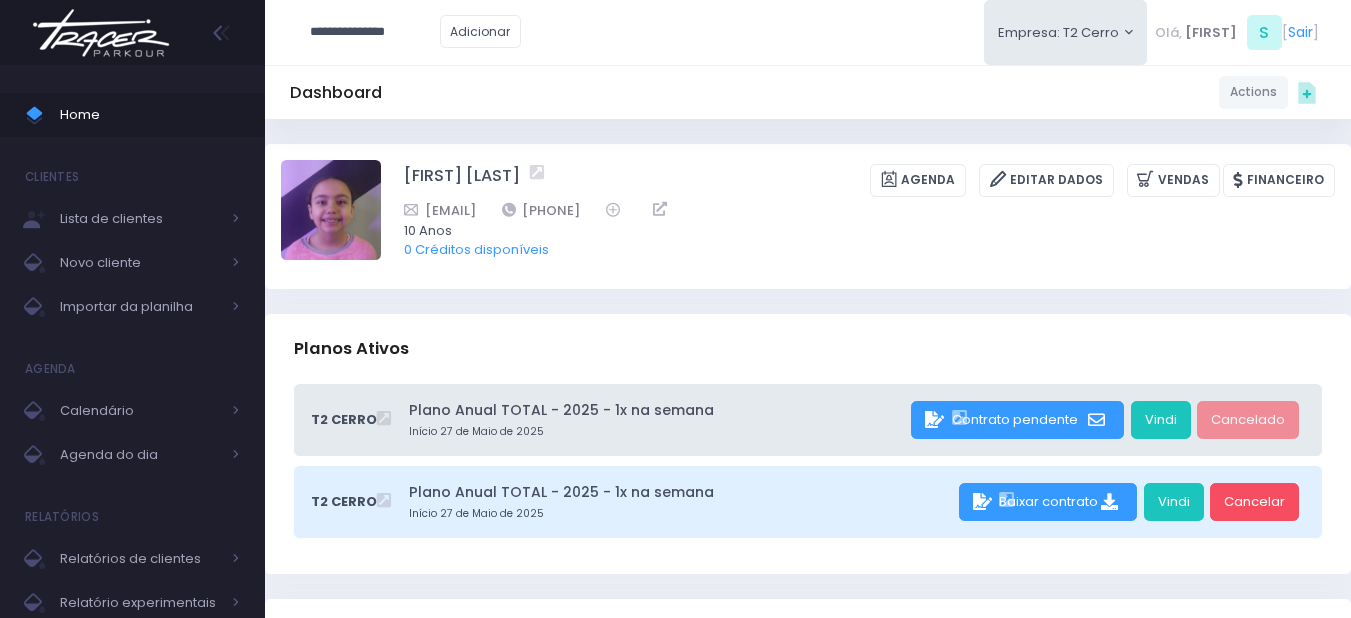 type on "**********" 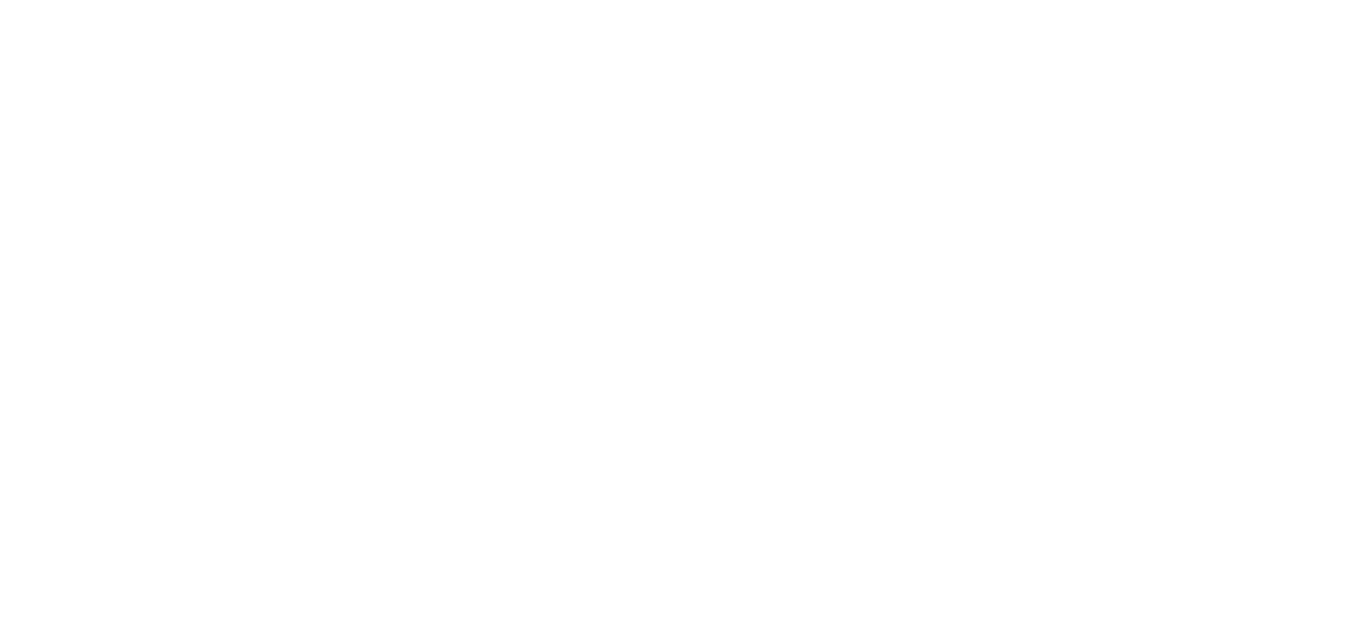 scroll, scrollTop: 0, scrollLeft: 0, axis: both 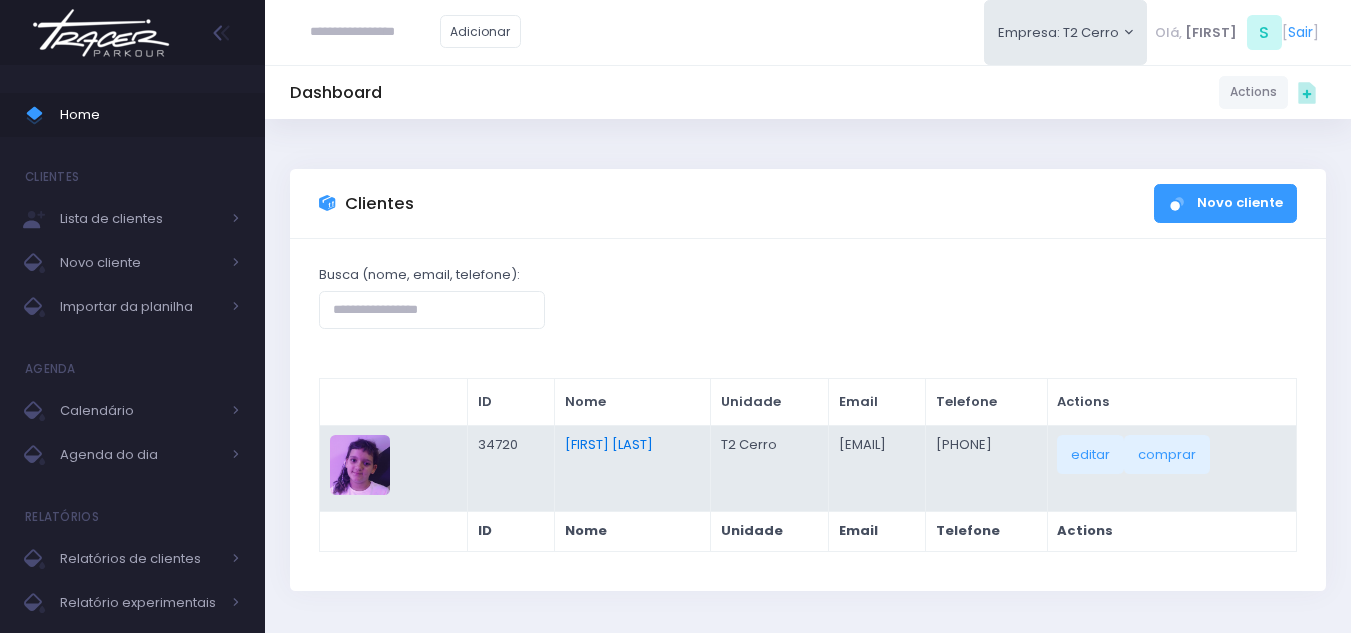 click on "[FIRST] [LAST]" at bounding box center [609, 444] 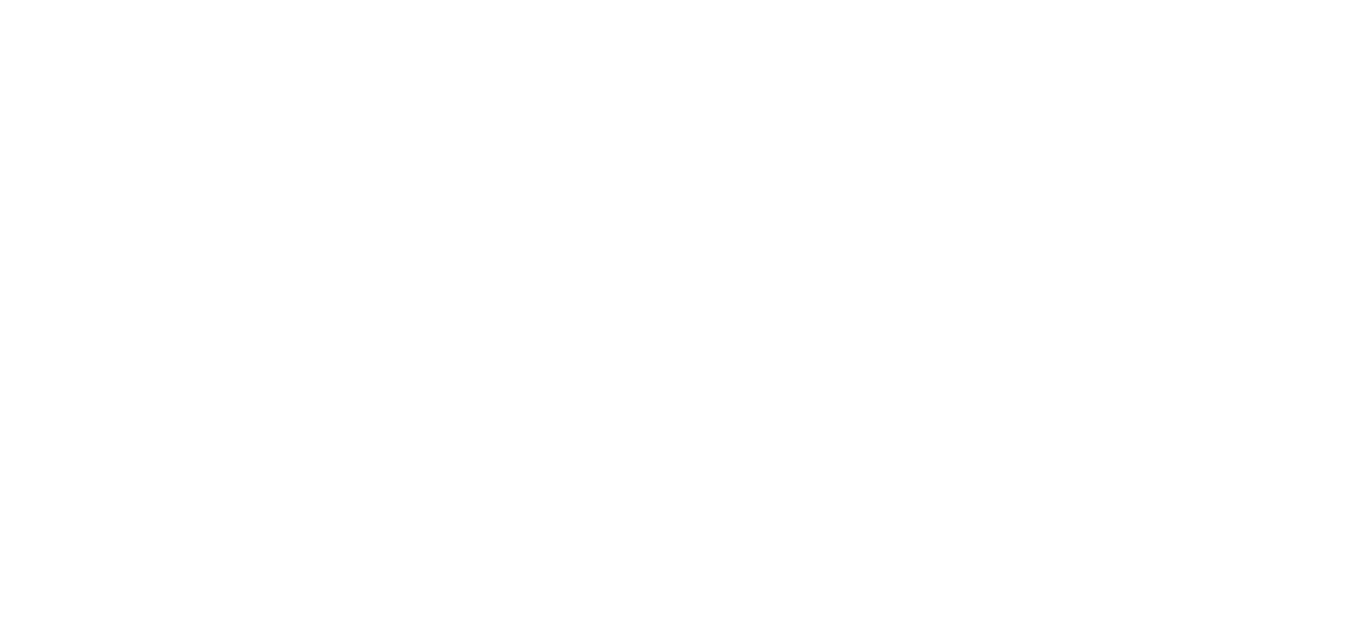 scroll, scrollTop: 0, scrollLeft: 0, axis: both 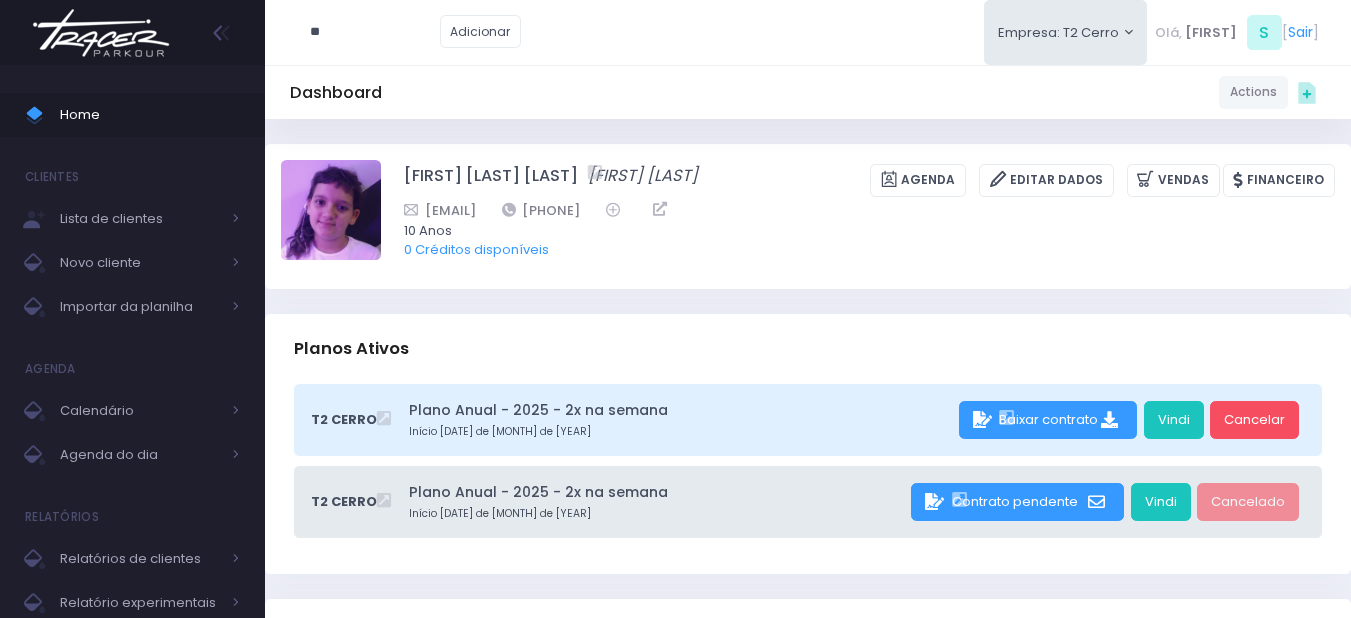type on "*" 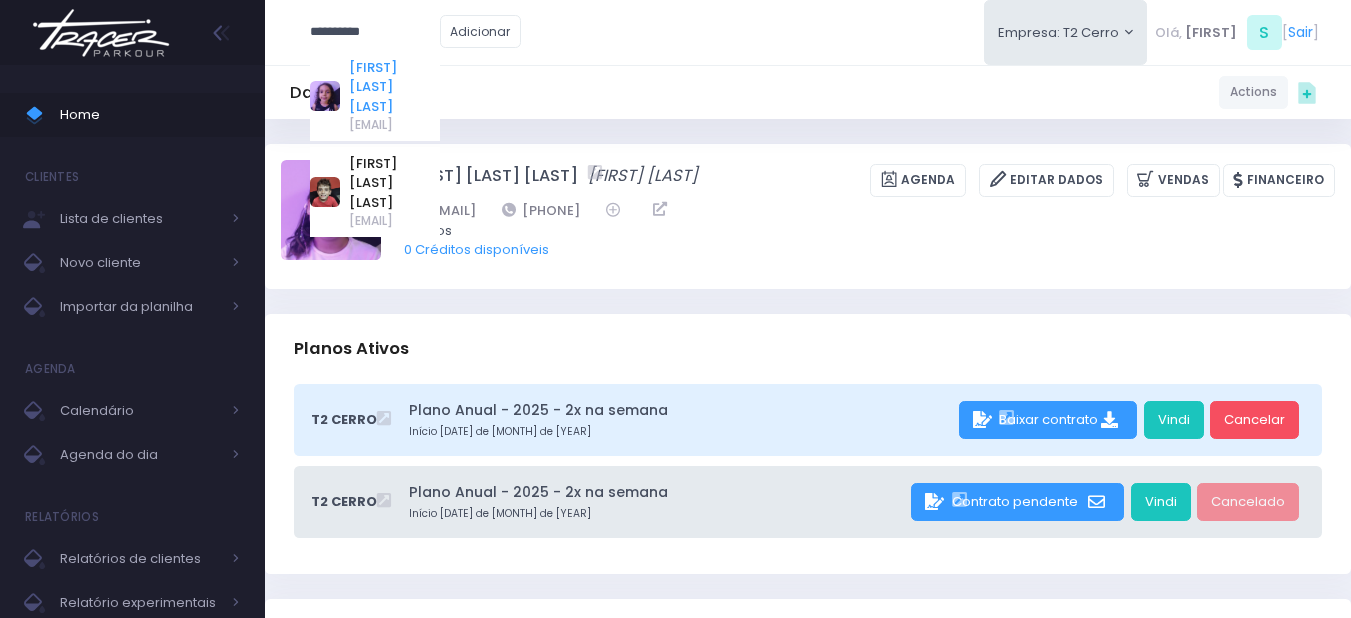 click on "Manuela Carrascosa Vasco Gouveia" at bounding box center [394, 87] 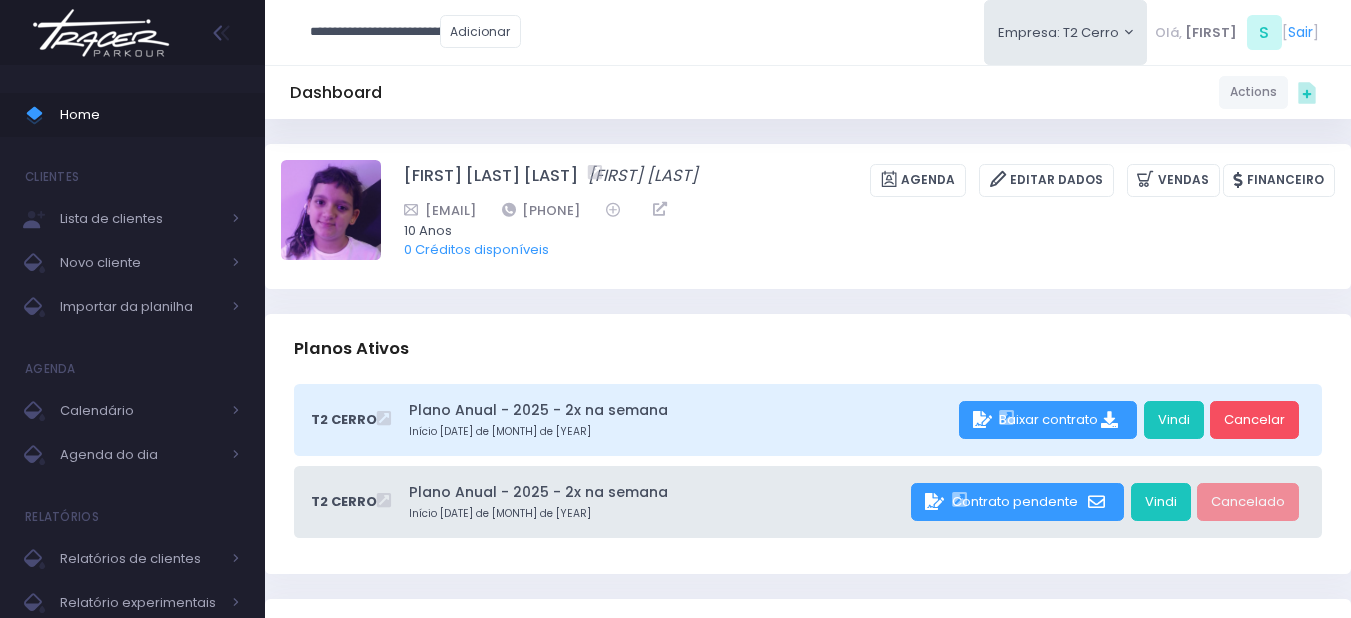 type on "**********" 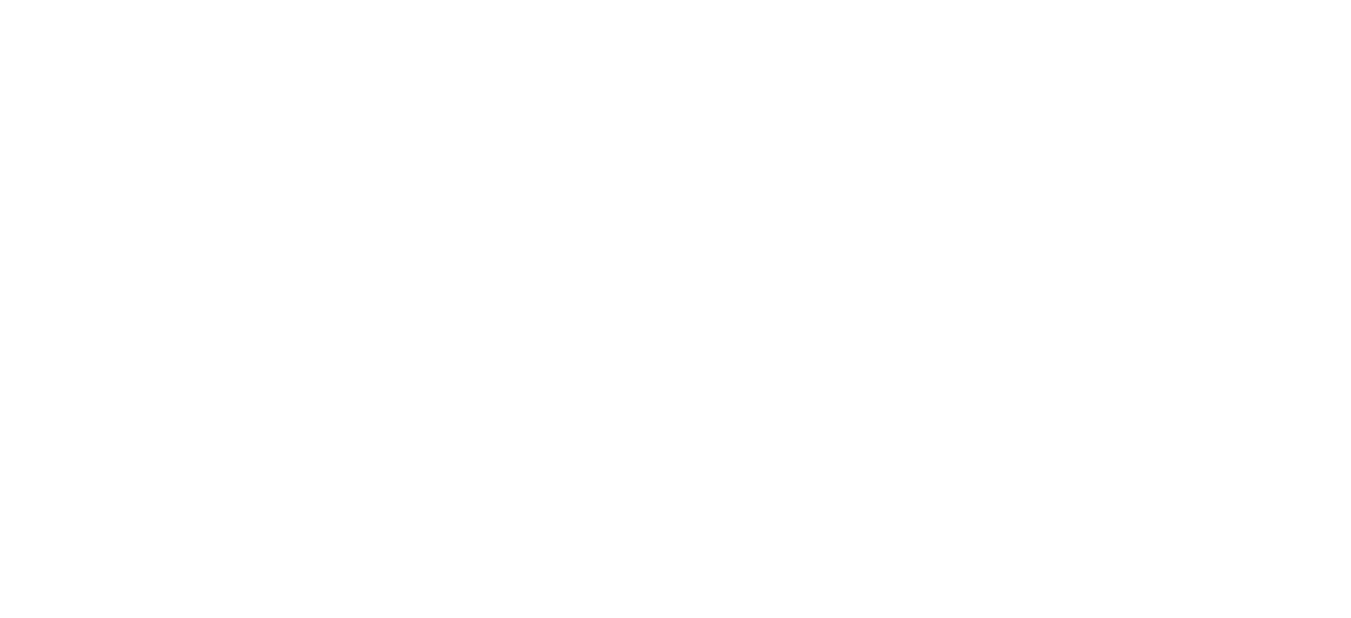 scroll, scrollTop: 0, scrollLeft: 0, axis: both 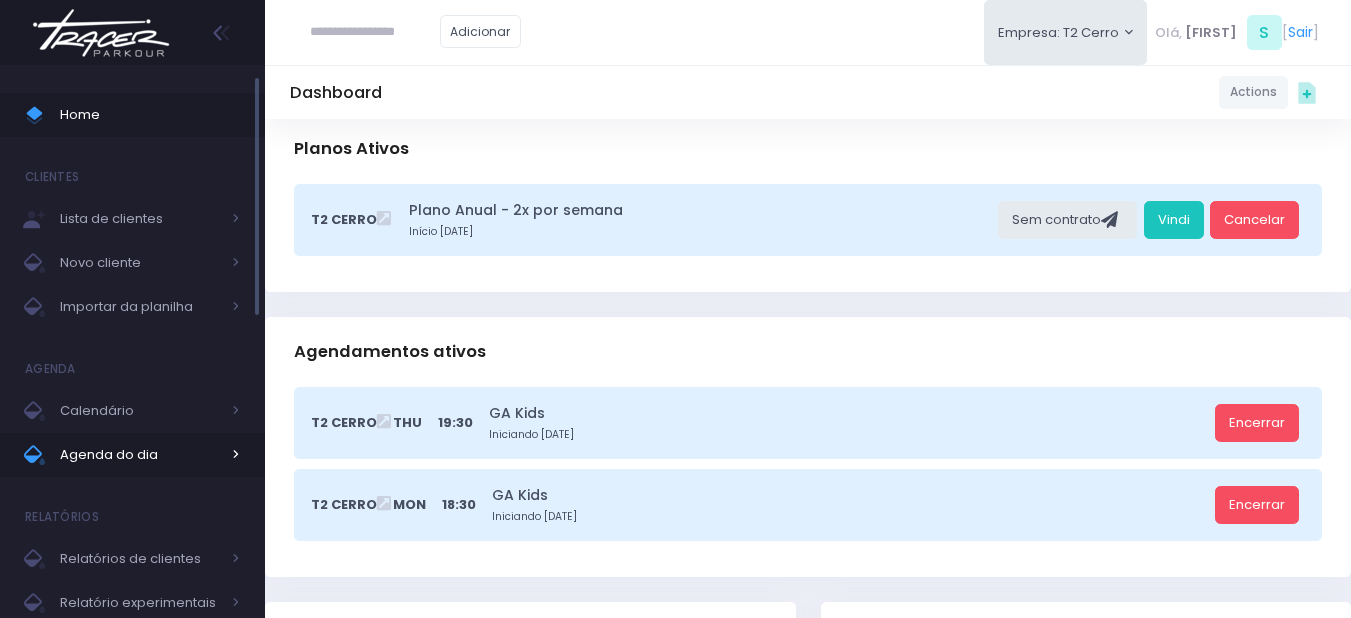 click on "Agenda do dia" at bounding box center (140, 455) 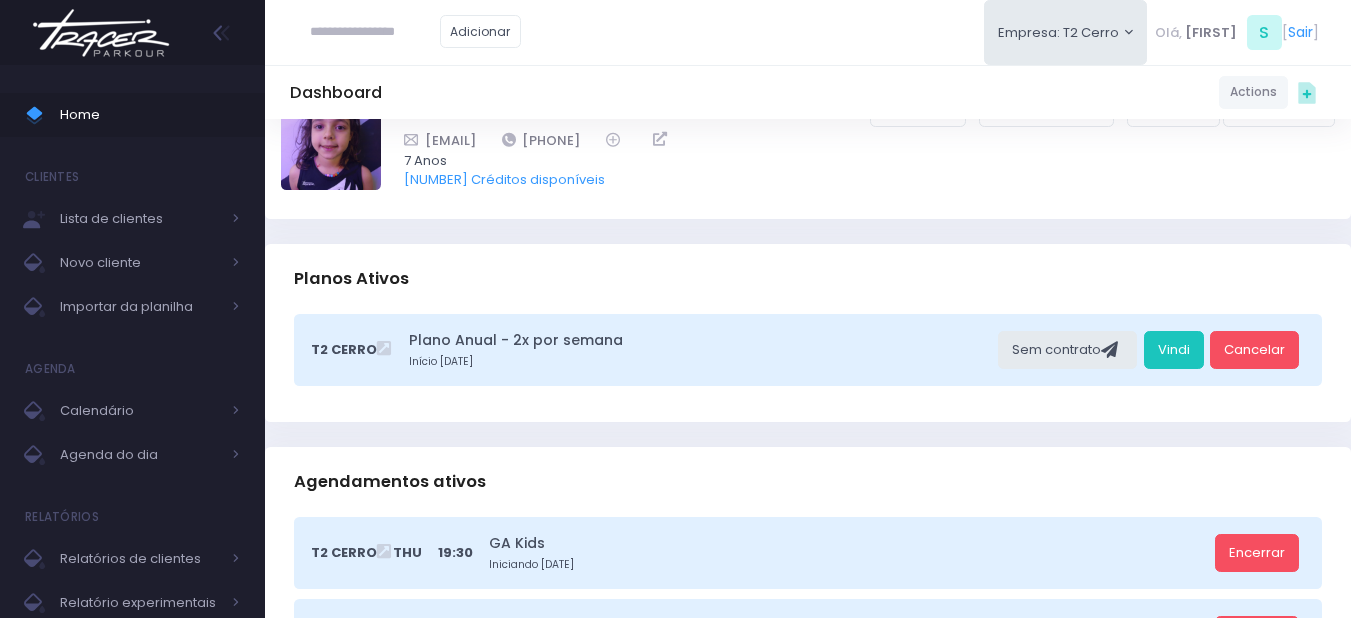 scroll, scrollTop: 100, scrollLeft: 0, axis: vertical 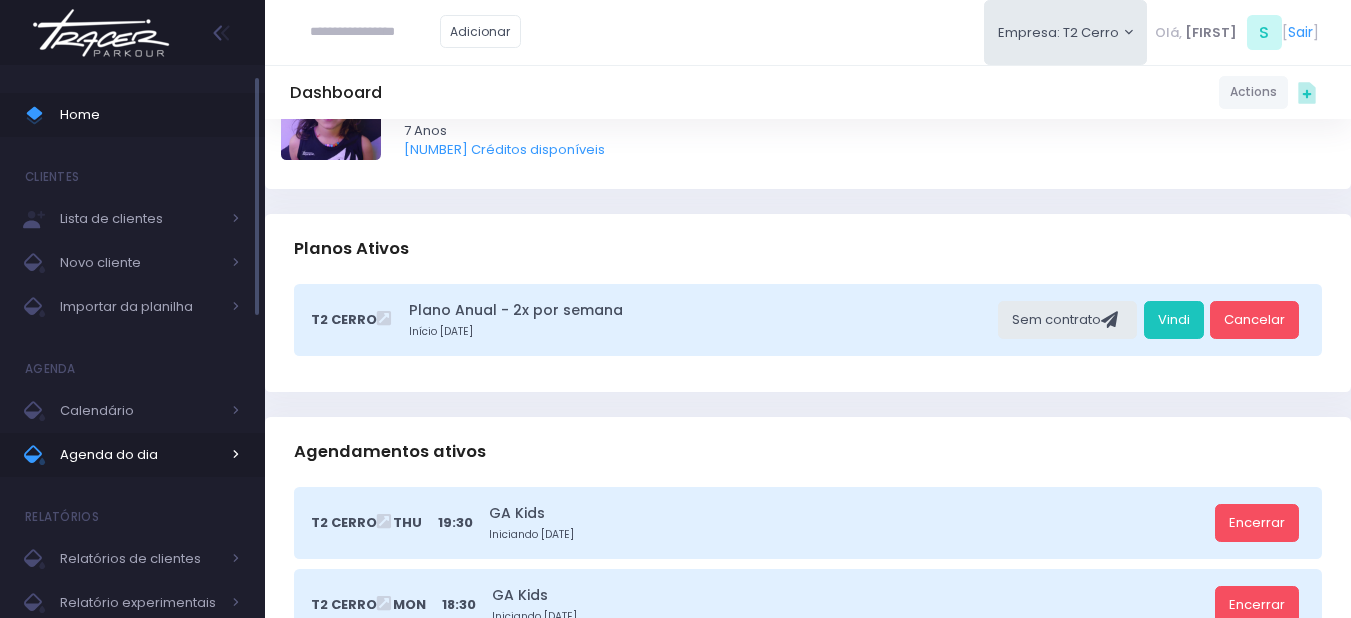 click on "Agenda do dia" at bounding box center (140, 455) 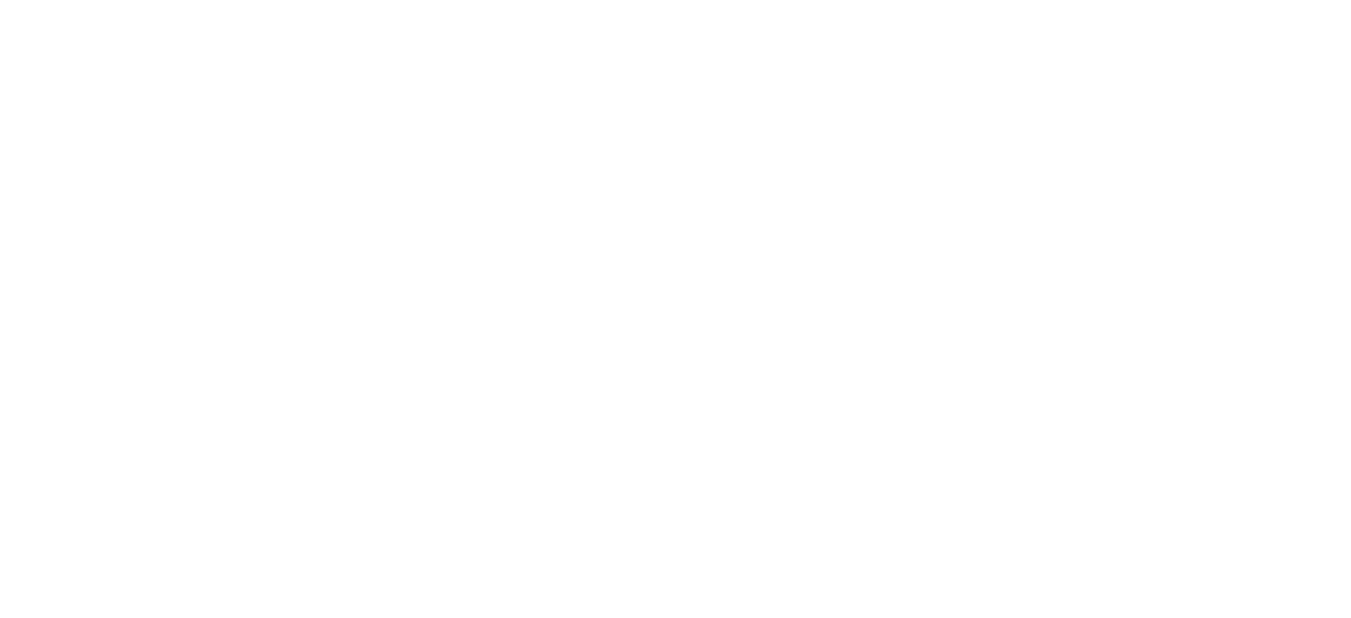 scroll, scrollTop: 0, scrollLeft: 0, axis: both 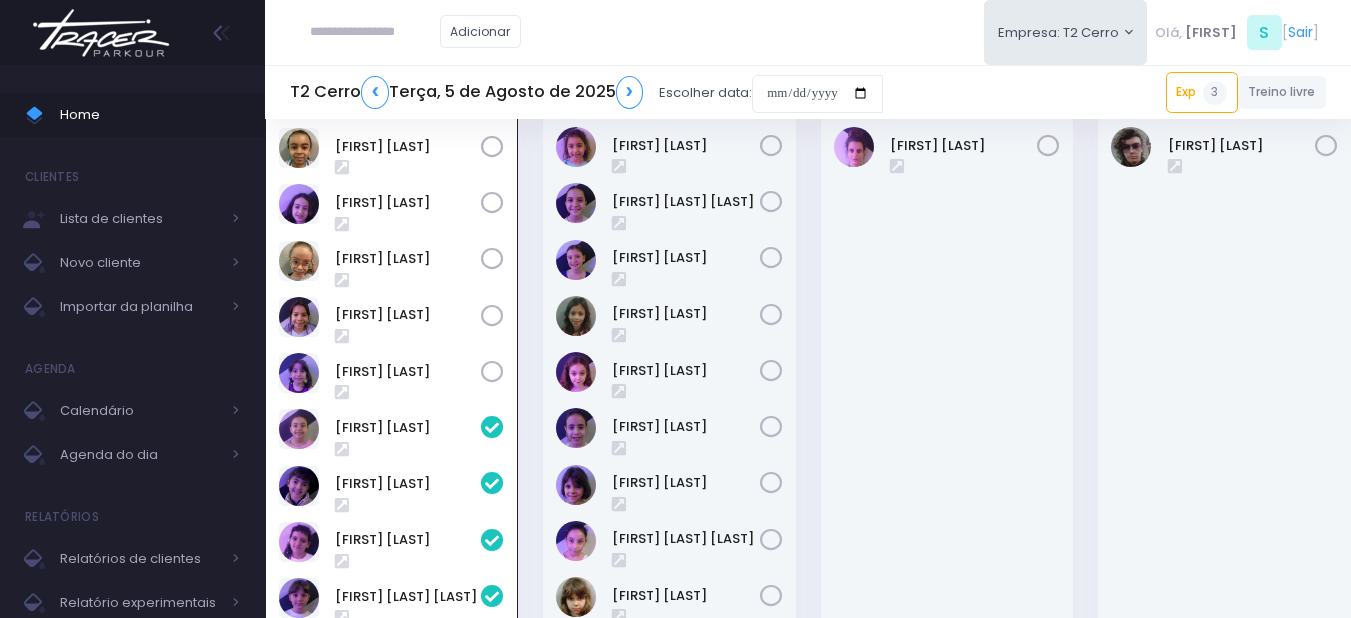 click at bounding box center [492, 203] 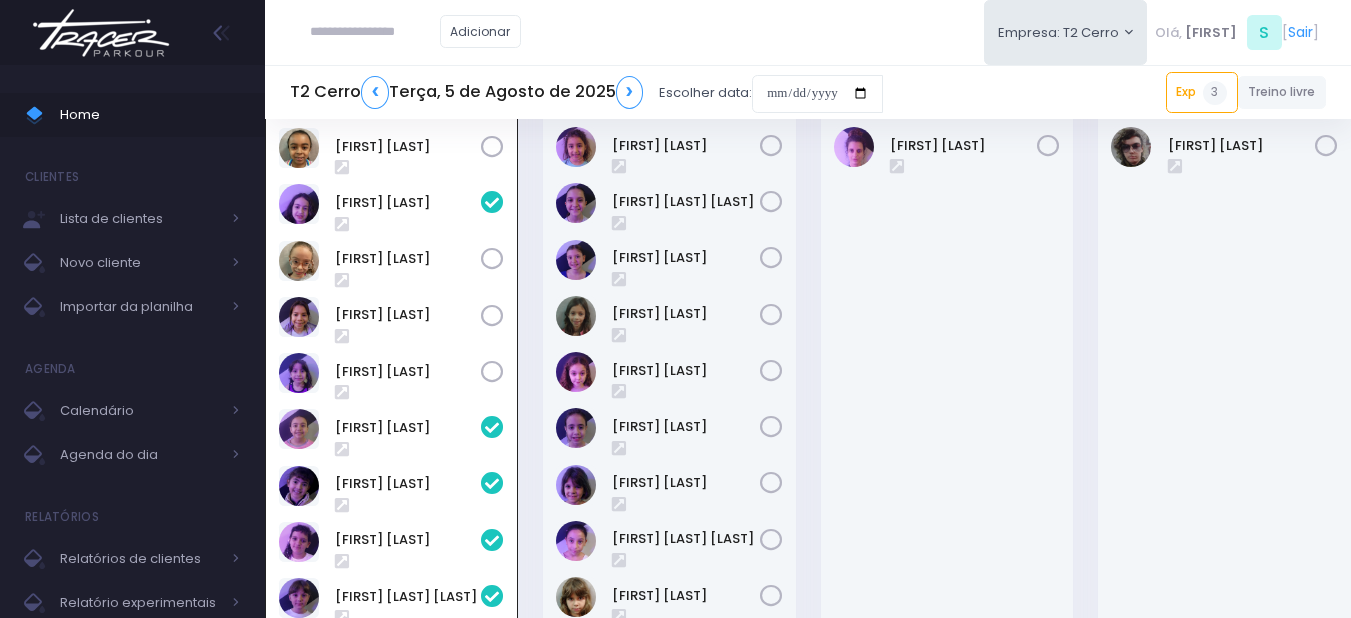click at bounding box center [492, 372] 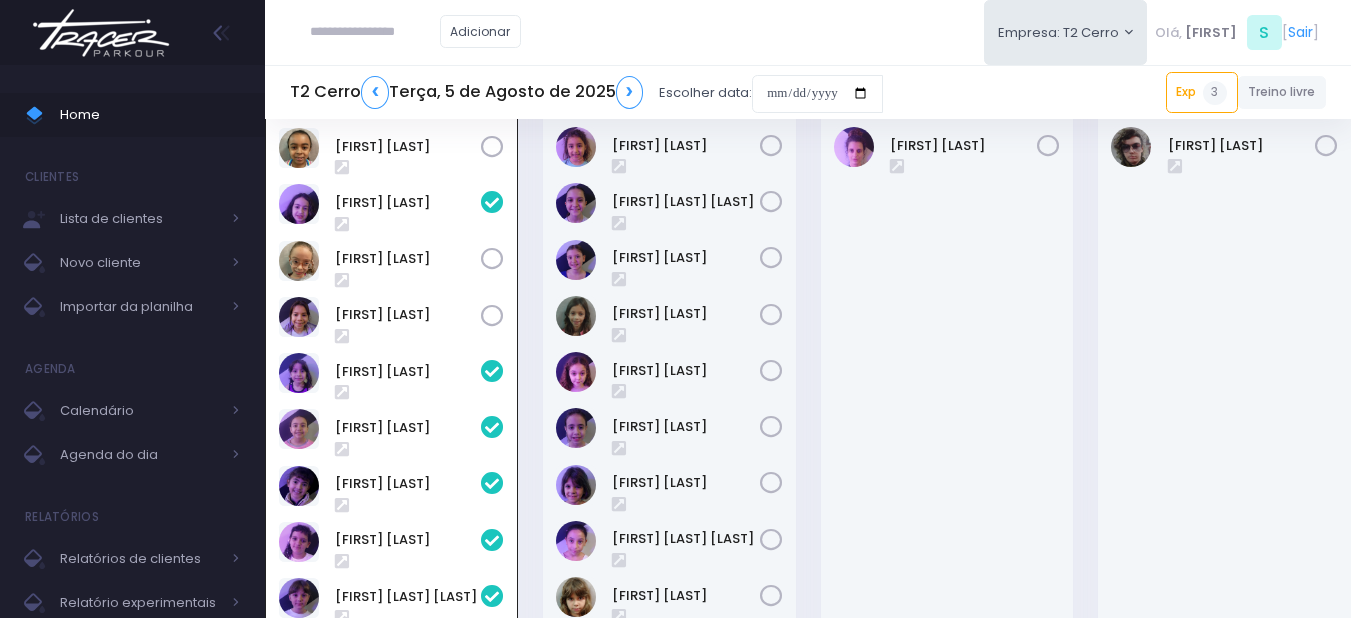 click at bounding box center [492, 316] 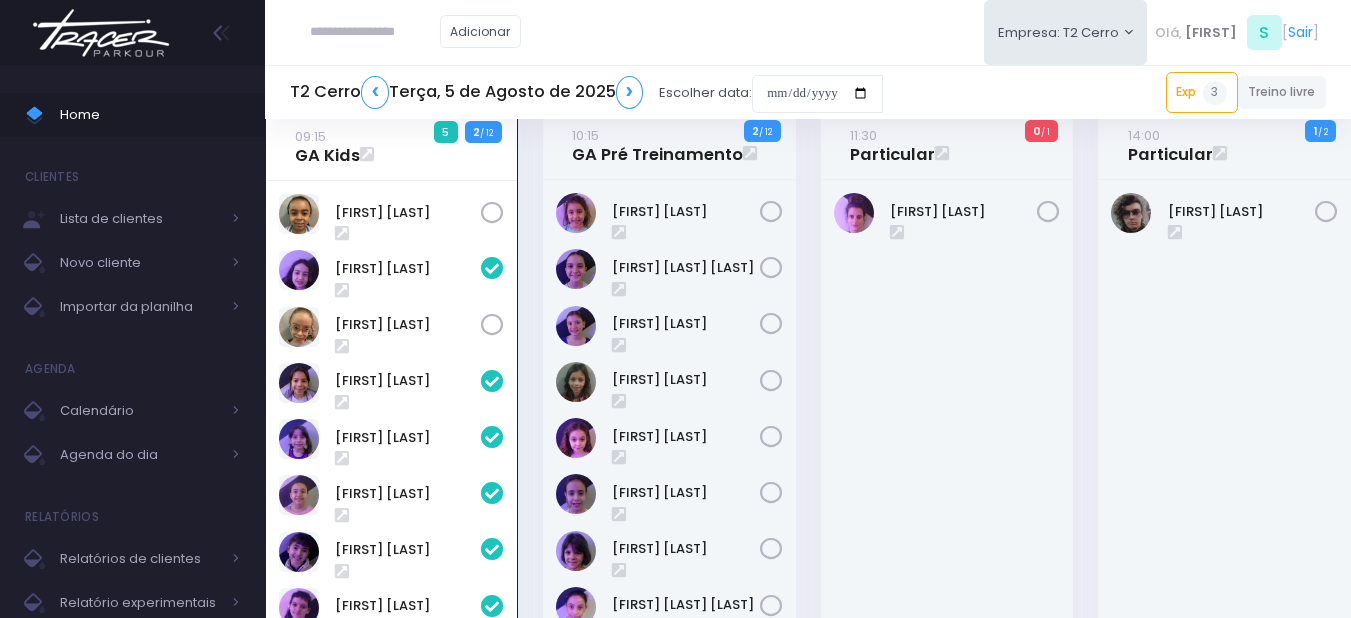 scroll, scrollTop: 0, scrollLeft: 0, axis: both 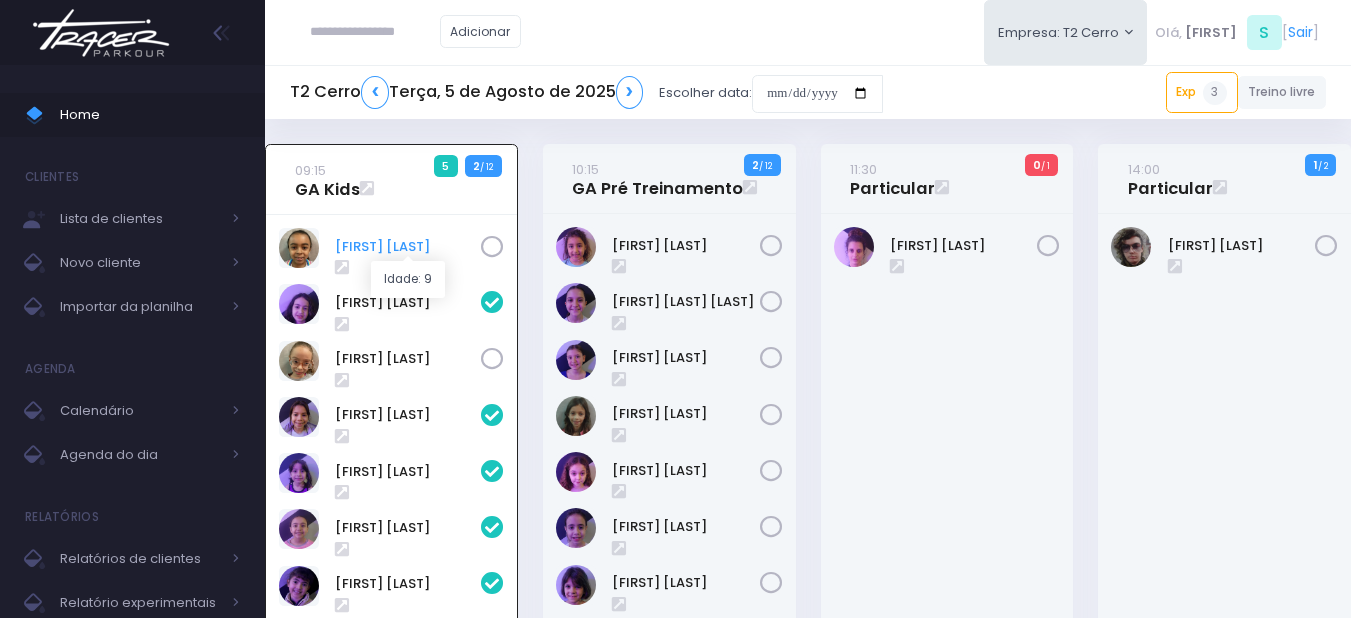 click on "Caroline Pacheco" at bounding box center [408, 247] 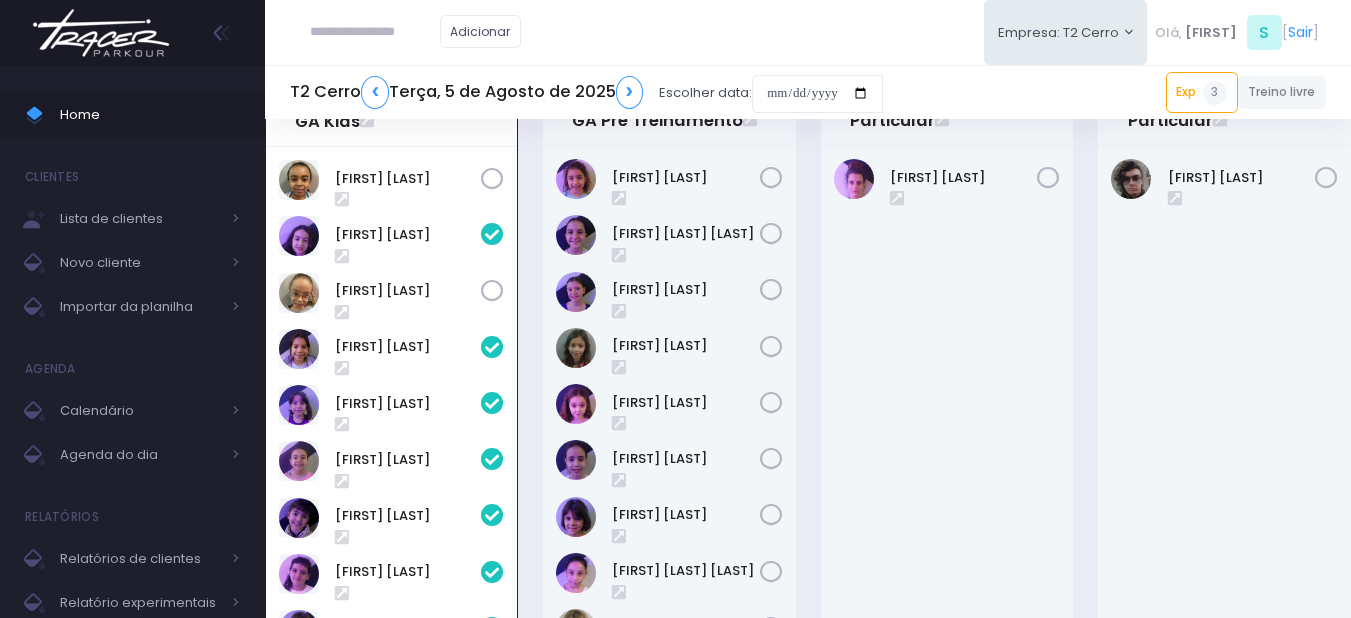 scroll, scrollTop: 100, scrollLeft: 0, axis: vertical 